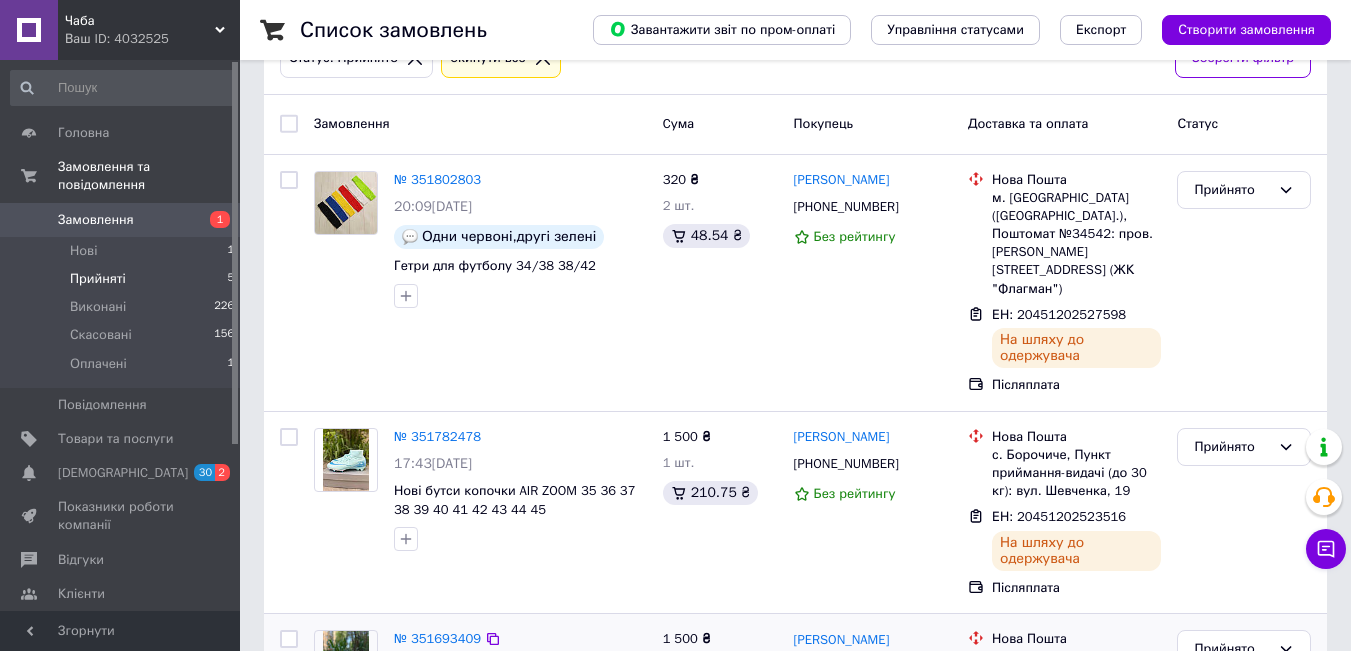 scroll, scrollTop: 600, scrollLeft: 0, axis: vertical 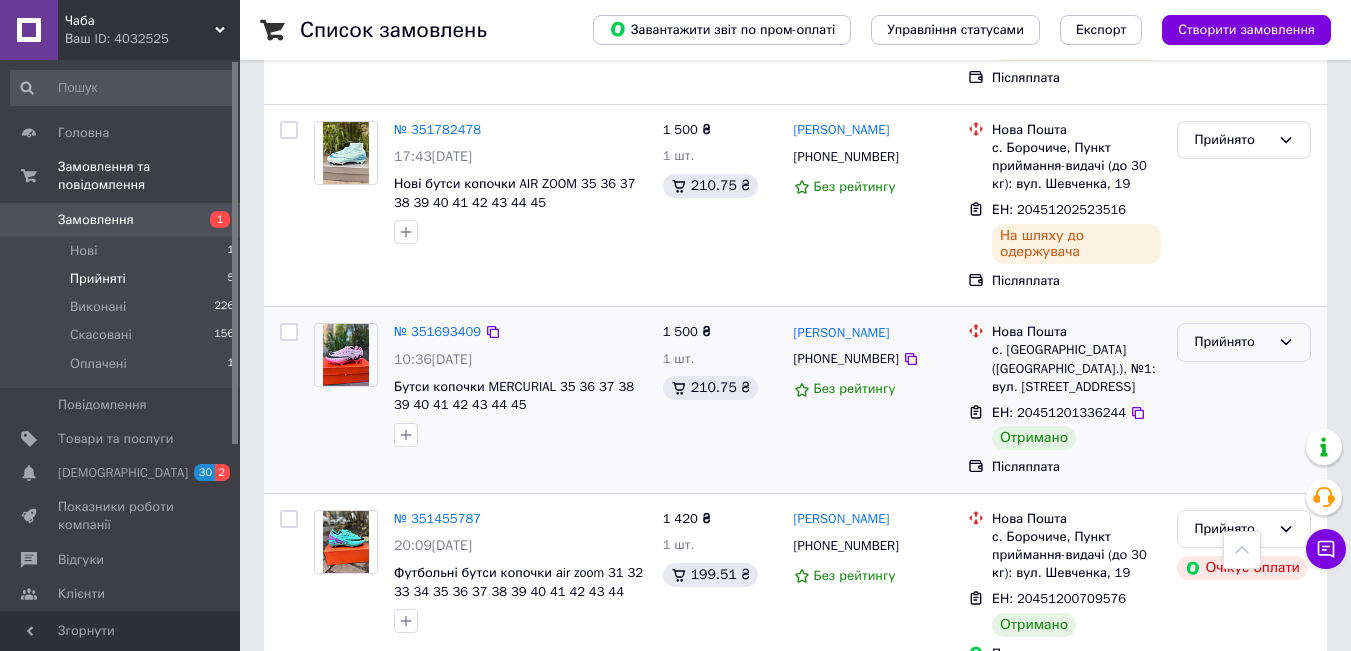 click on "Прийнято" at bounding box center [1232, 342] 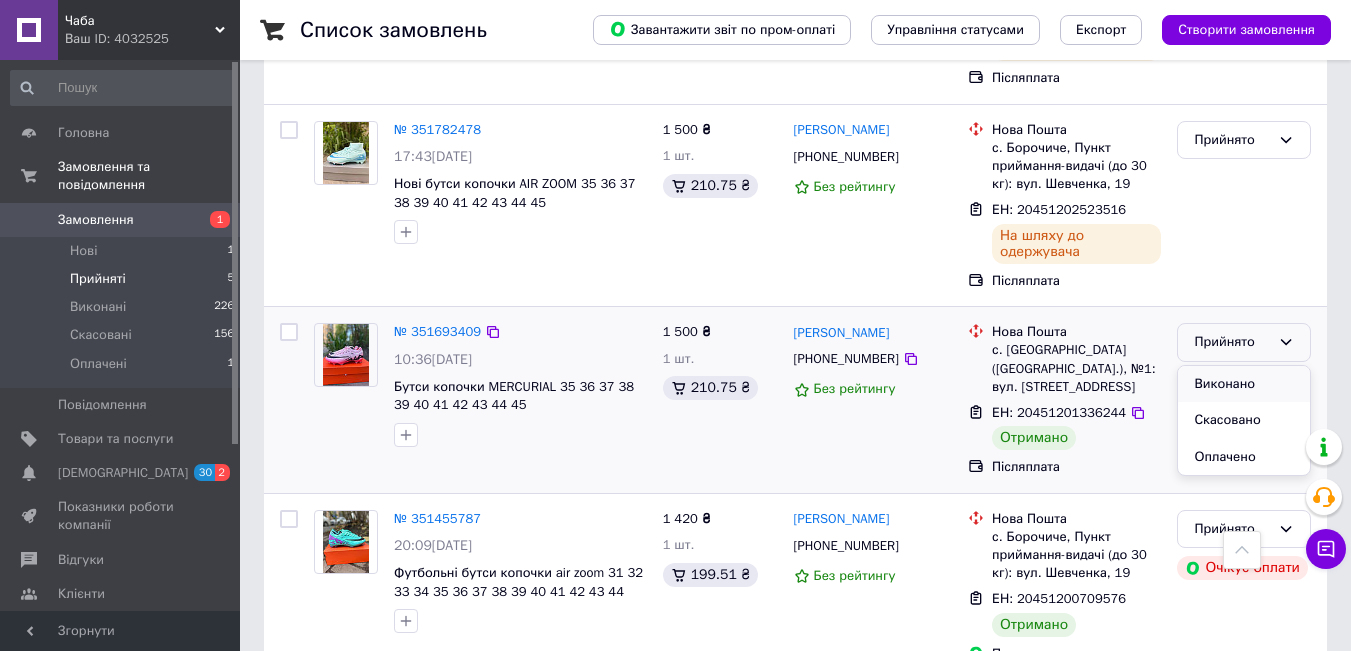 click on "Виконано" at bounding box center [1244, 384] 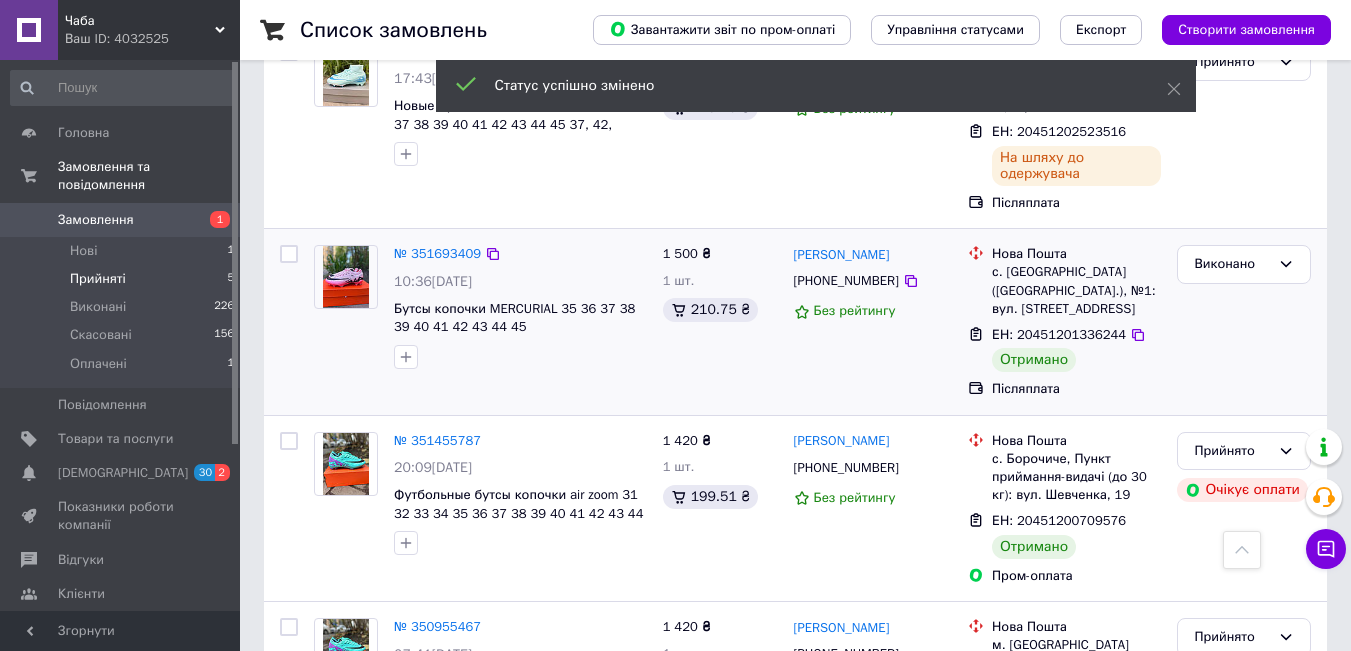 scroll, scrollTop: 800, scrollLeft: 0, axis: vertical 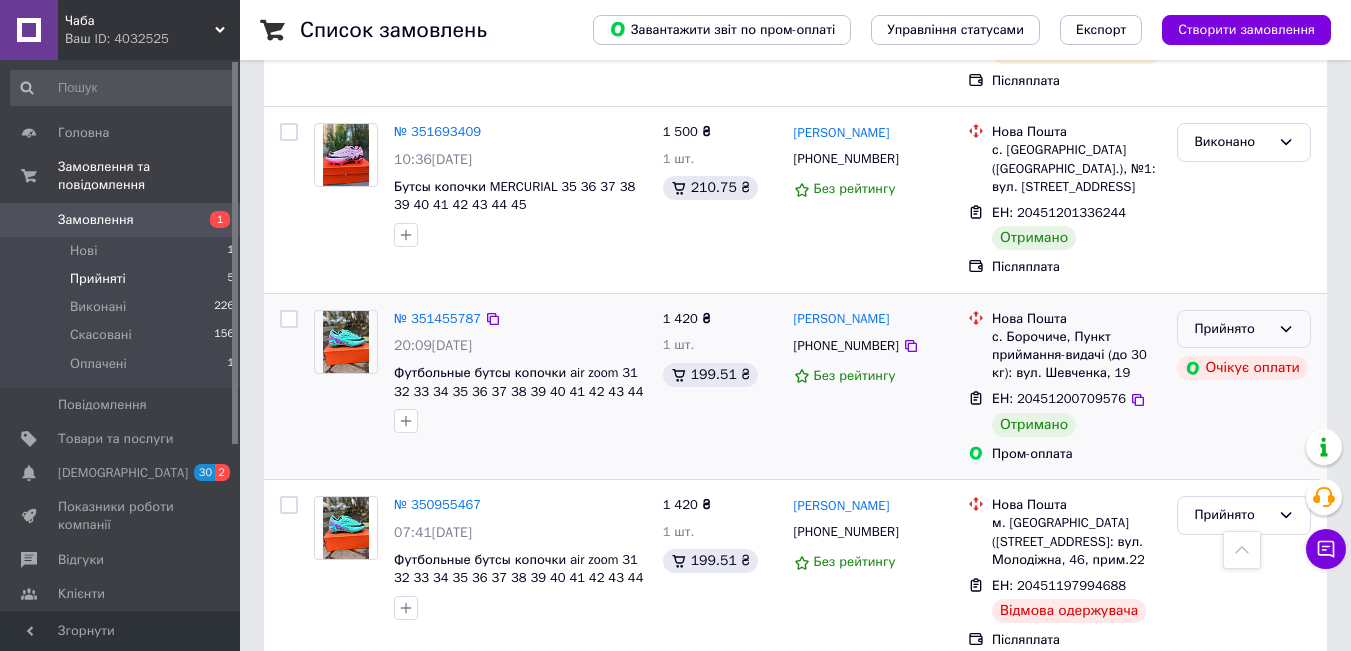 click on "Прийнято" at bounding box center [1232, 329] 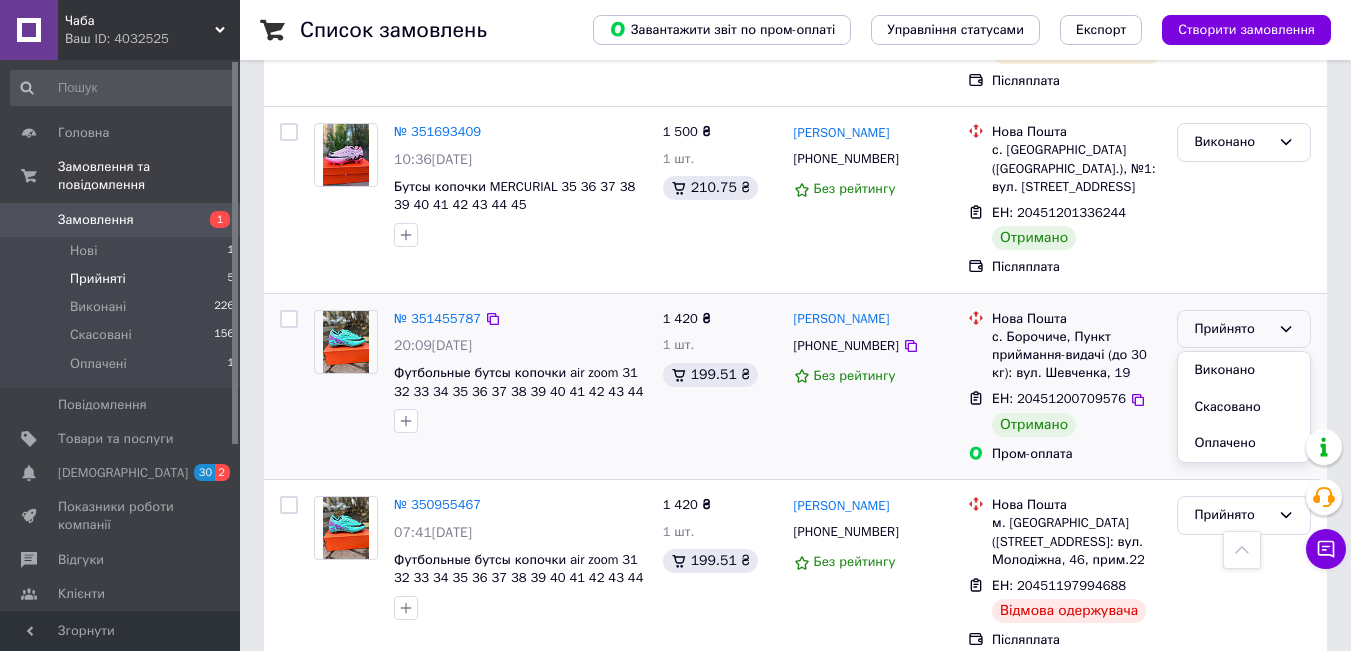click on "Ігор Варшава +380677604334 Без рейтингу" at bounding box center [873, 387] 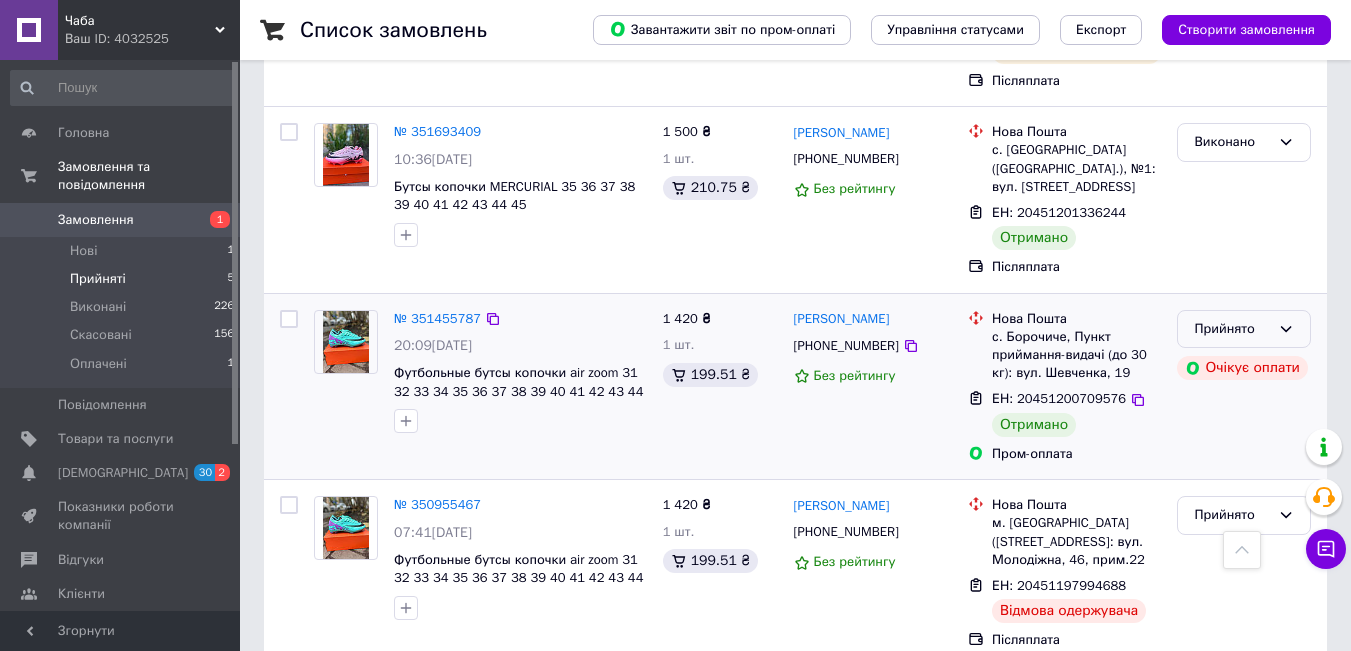 click on "Прийнято" at bounding box center (1232, 329) 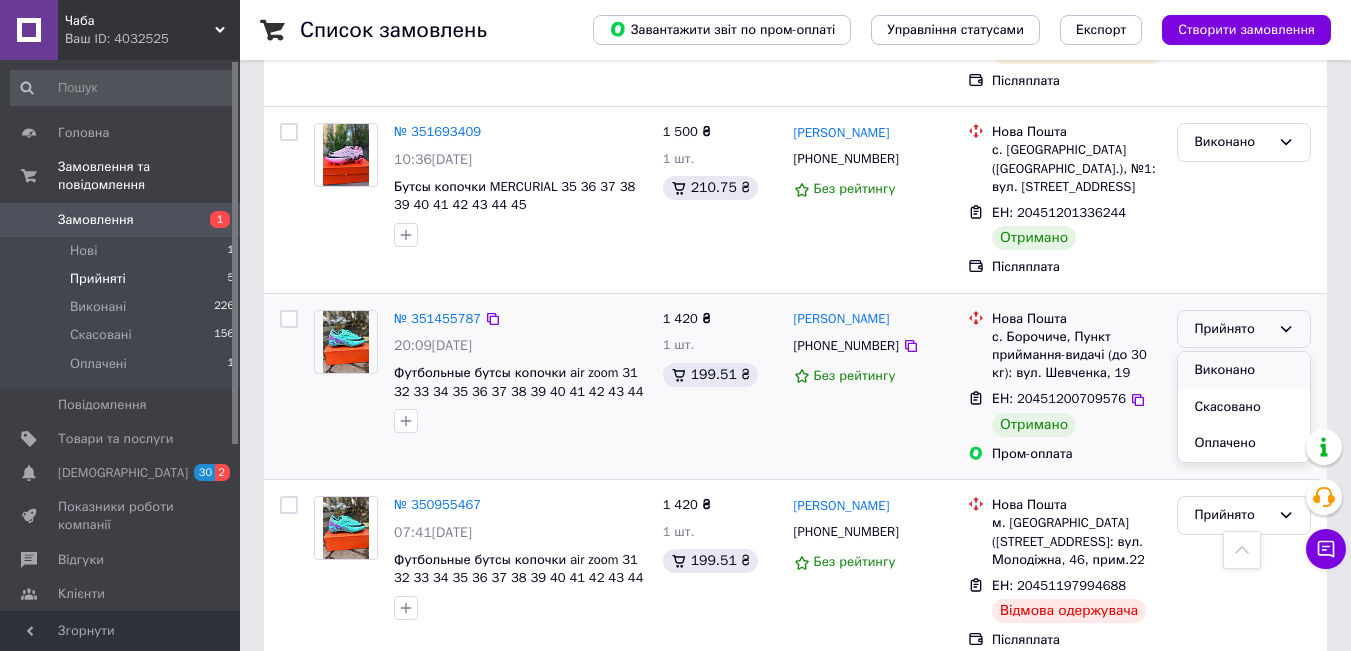 click on "Виконано" at bounding box center (1244, 370) 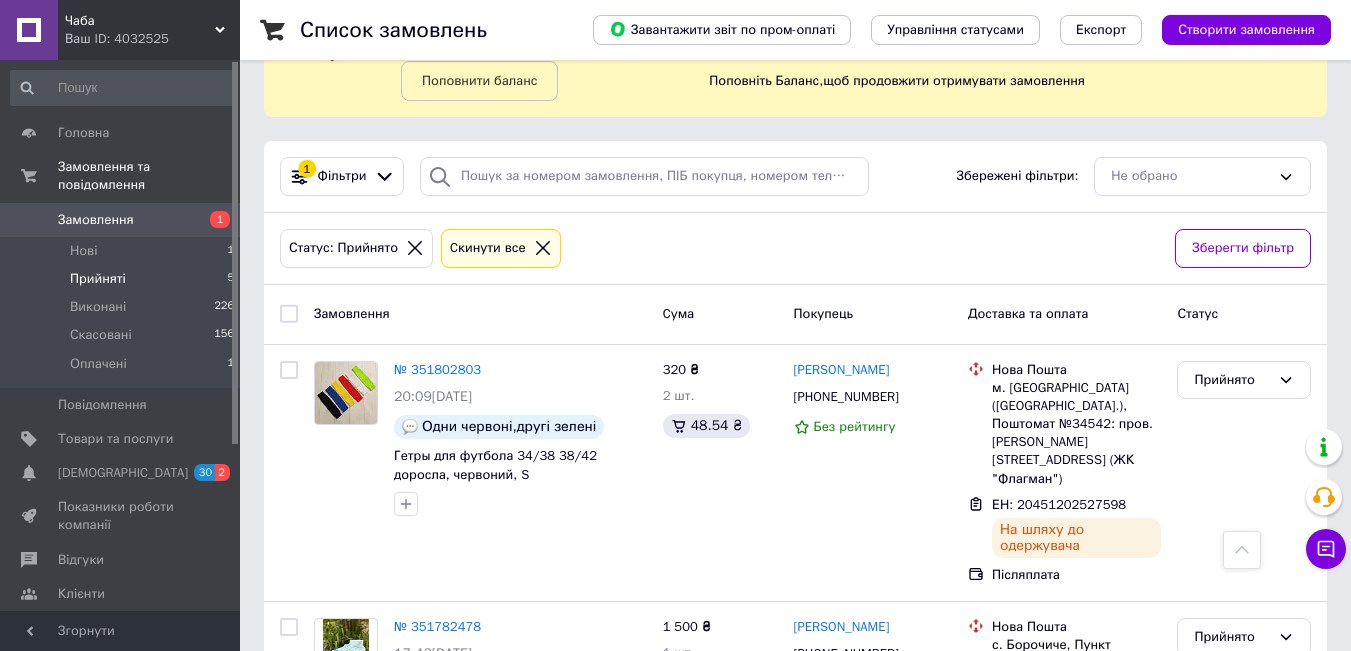 scroll, scrollTop: 102, scrollLeft: 0, axis: vertical 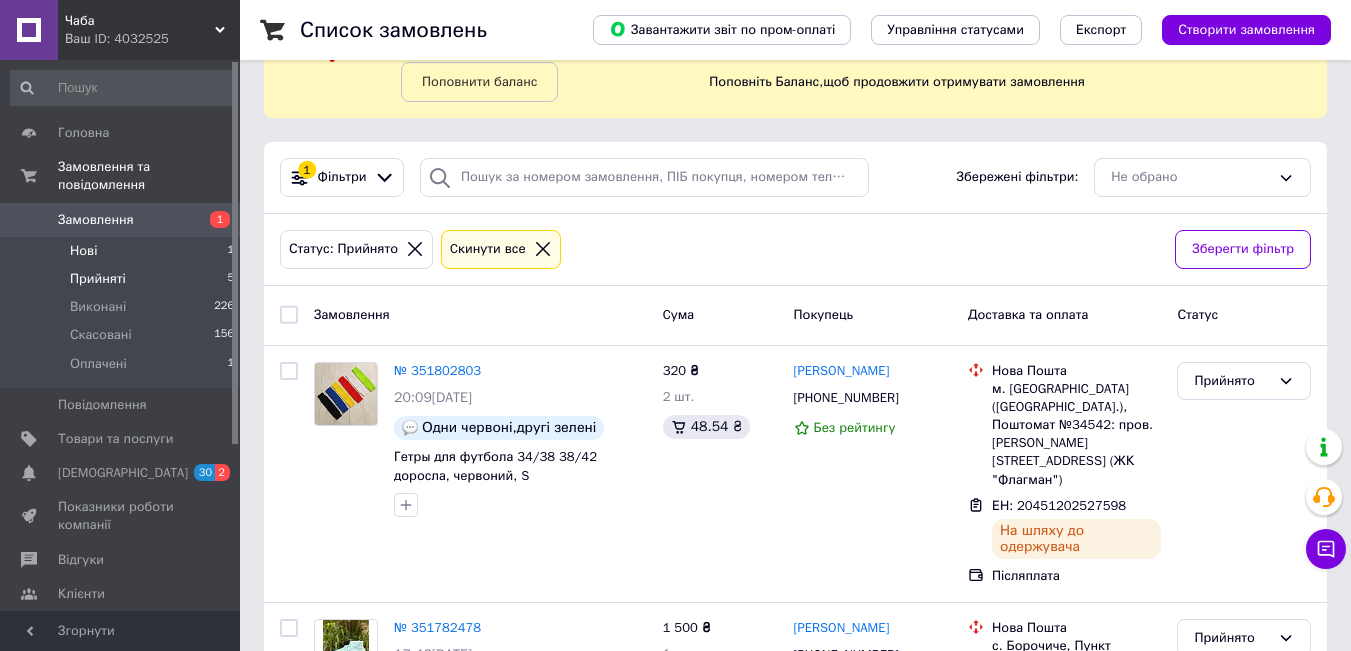 click on "Нові" at bounding box center (83, 251) 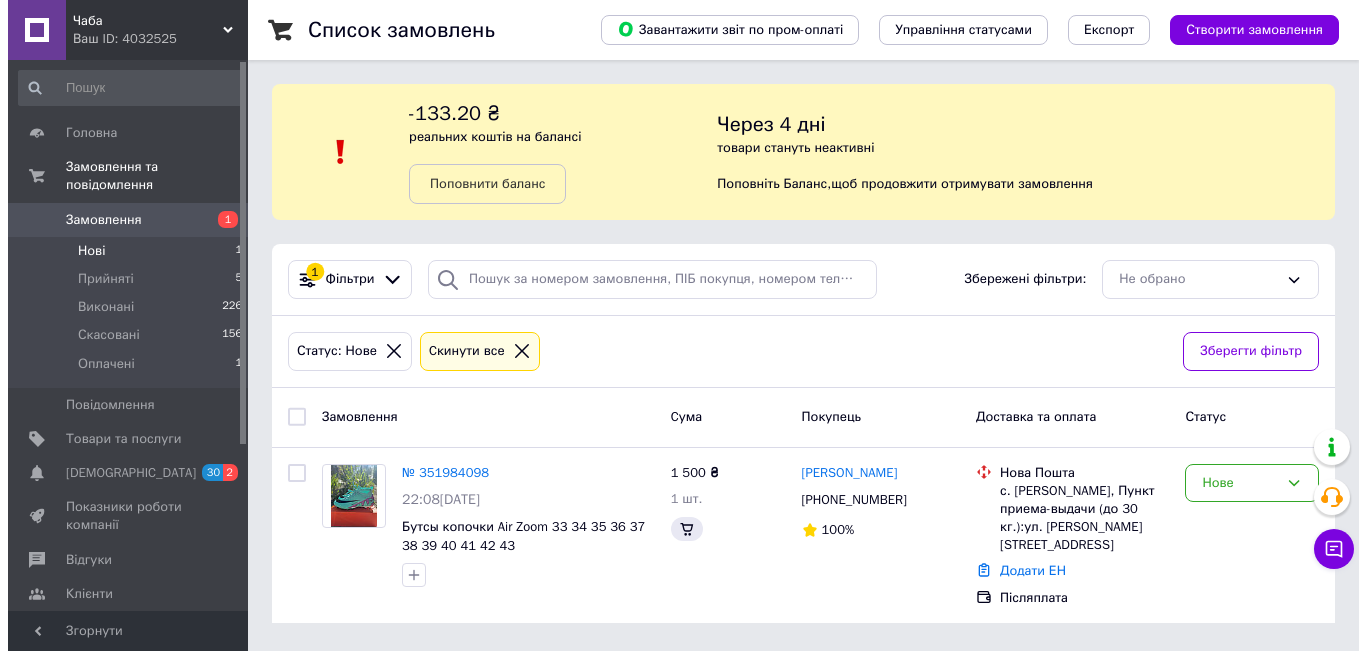 scroll, scrollTop: 0, scrollLeft: 0, axis: both 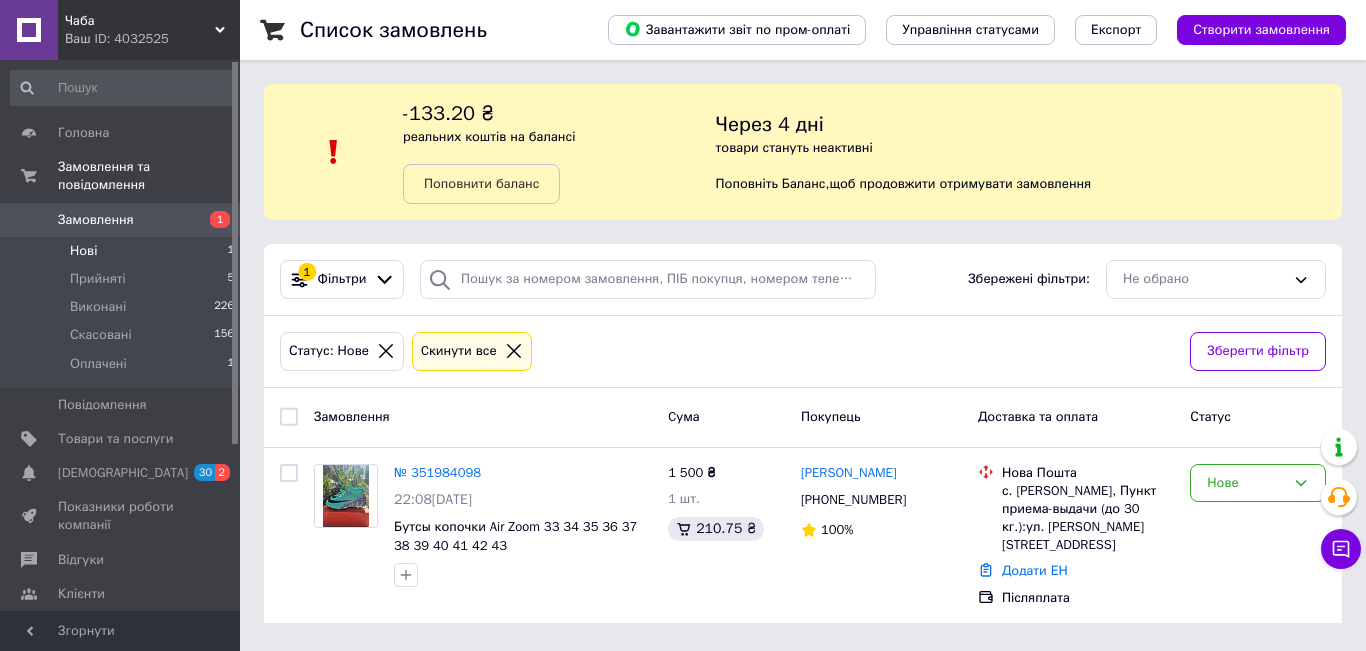 click on "Замовлення" at bounding box center (121, 220) 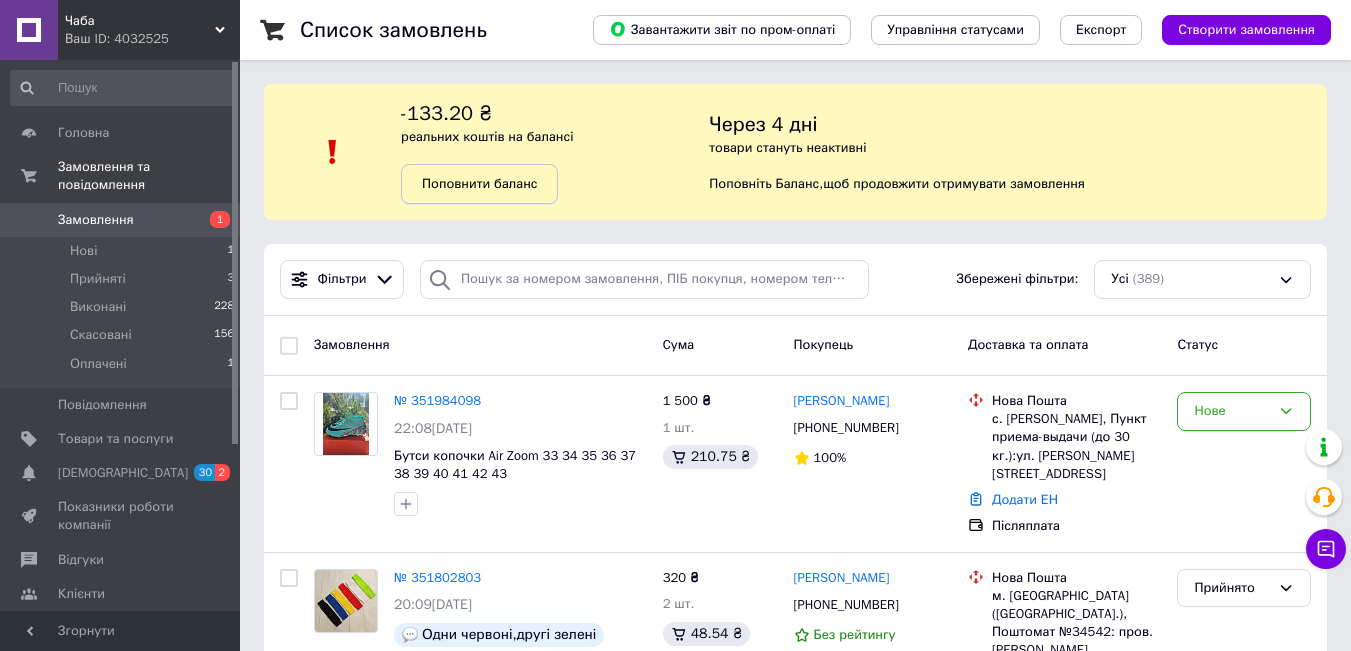 click on "Поповнити баланс" at bounding box center [479, 184] 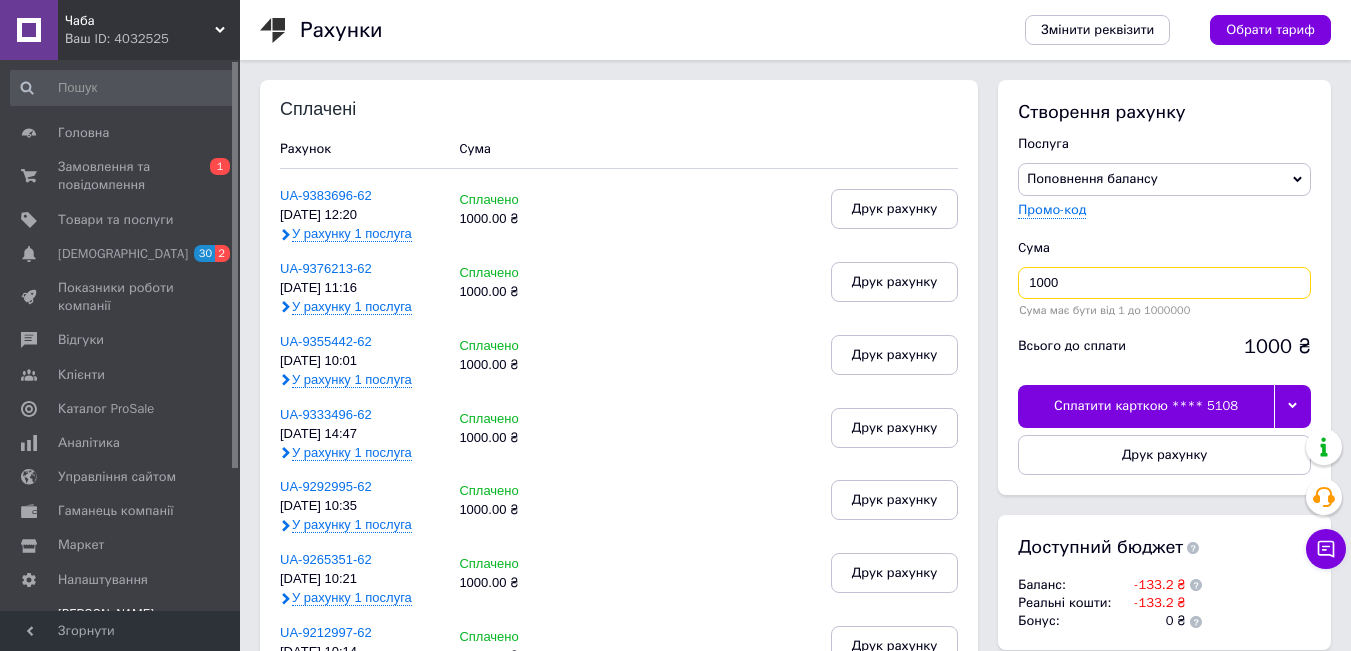 drag, startPoint x: 1092, startPoint y: 298, endPoint x: 976, endPoint y: 272, distance: 118.87809 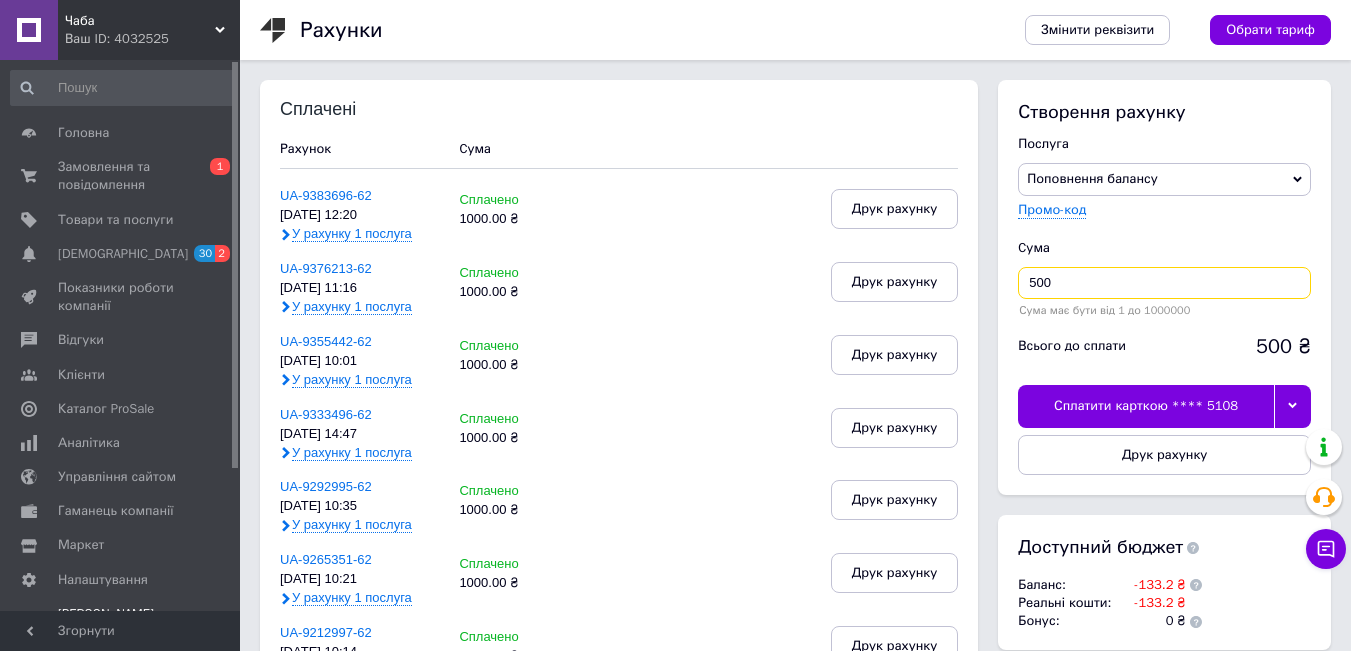 type on "500" 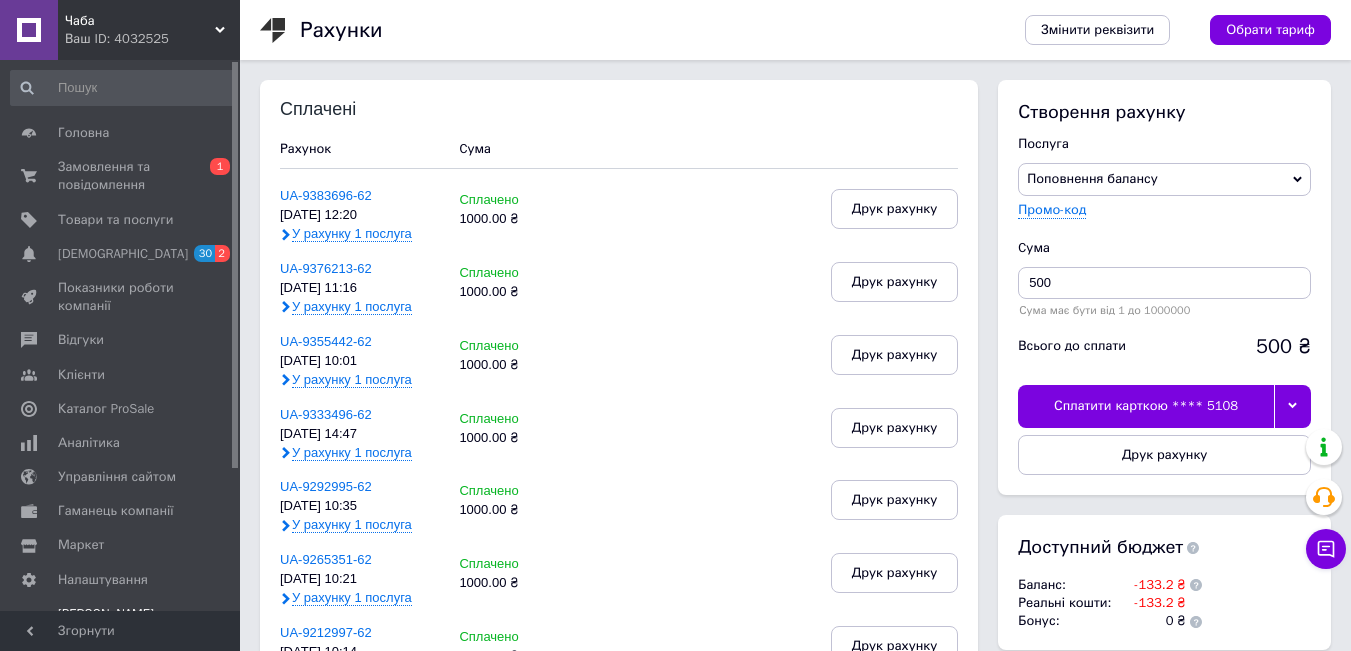 click on "Сплатити карткою  **** 5108" at bounding box center (1146, 406) 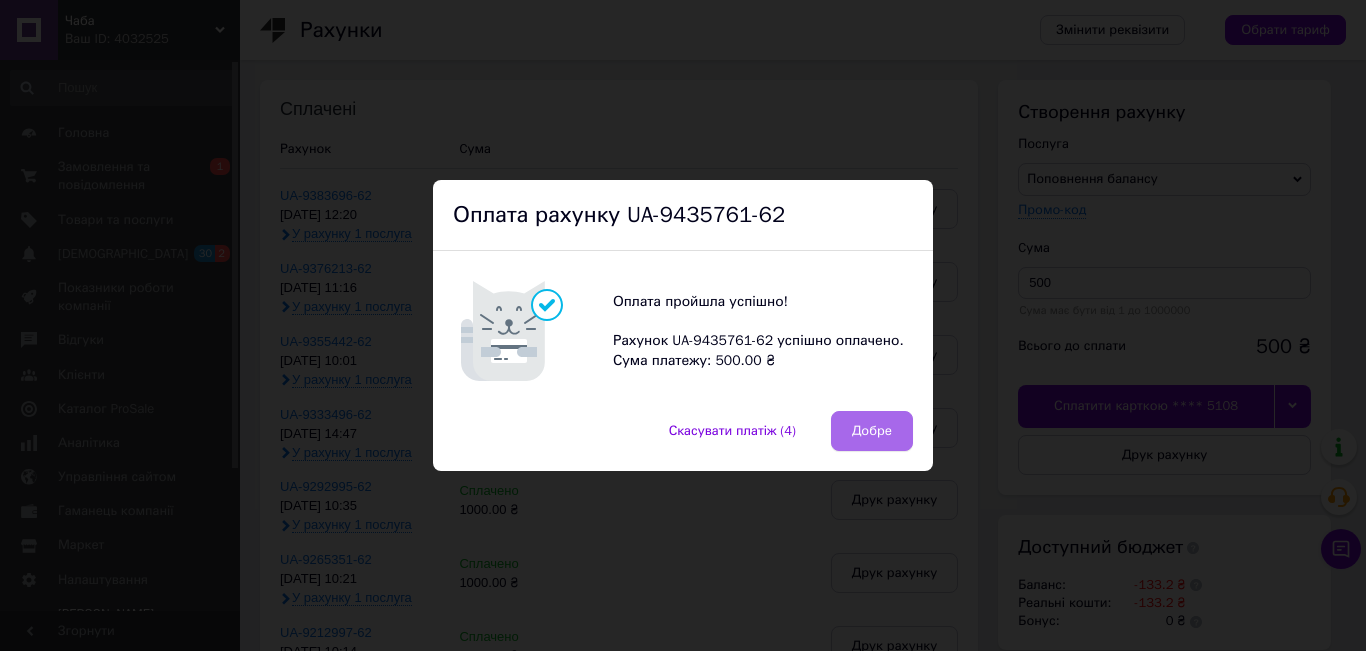 click on "Добре" at bounding box center (872, 431) 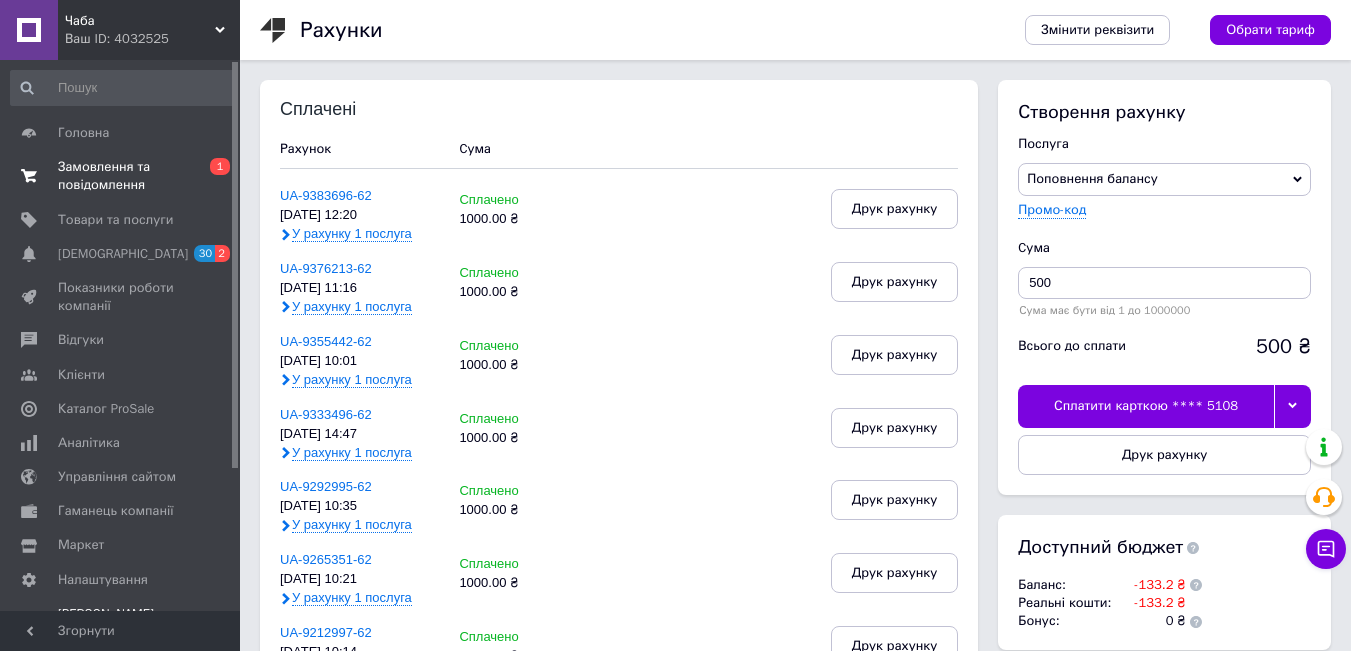 click on "Замовлення та повідомлення" at bounding box center [121, 176] 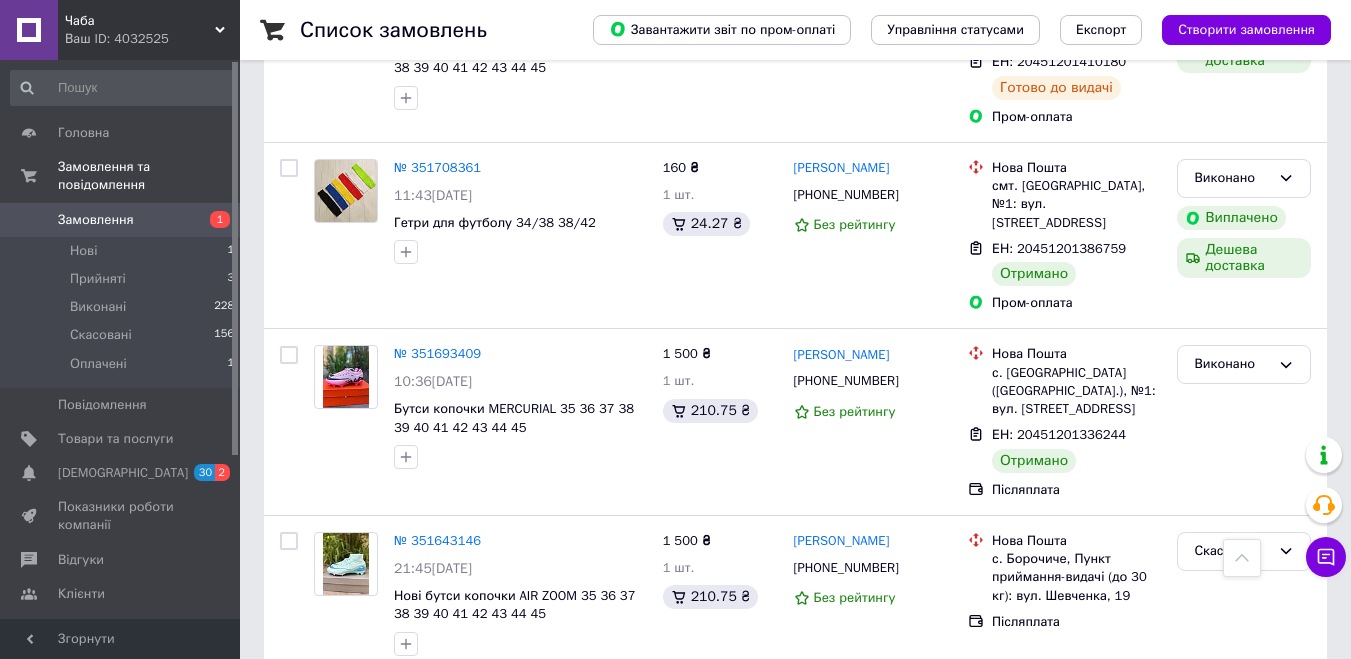 scroll, scrollTop: 1100, scrollLeft: 0, axis: vertical 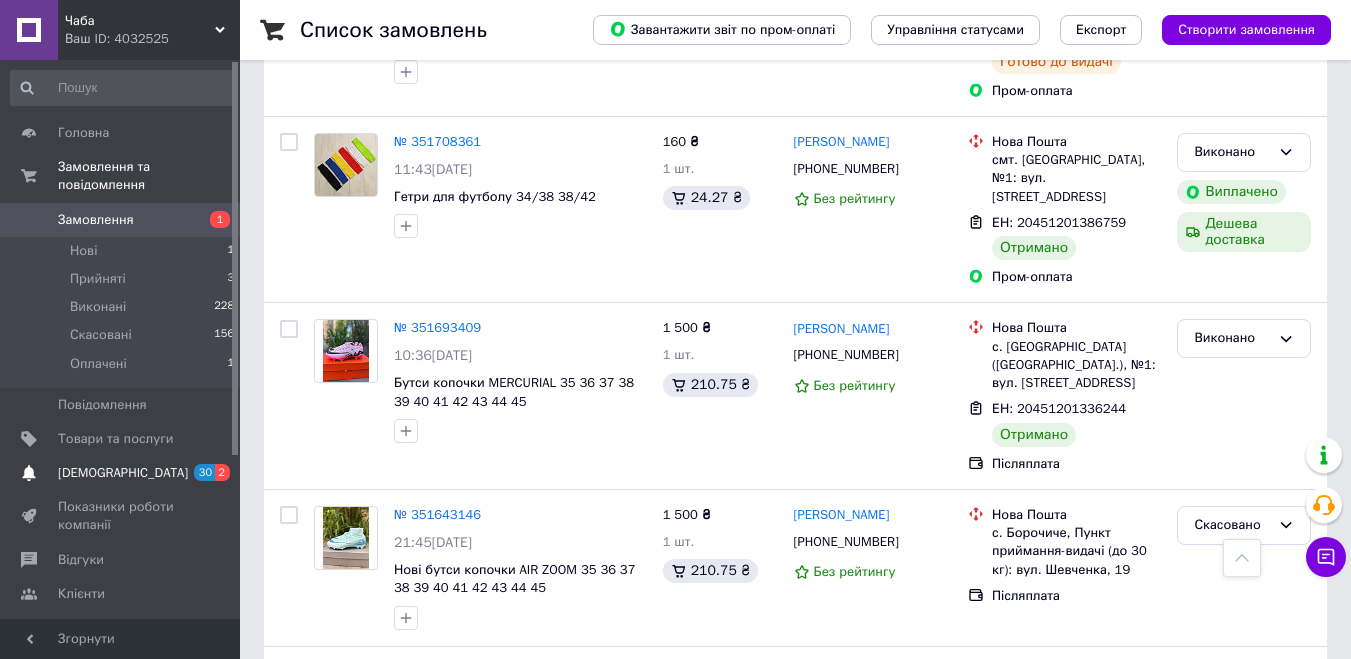 click on "[DEMOGRAPHIC_DATA]" at bounding box center (123, 473) 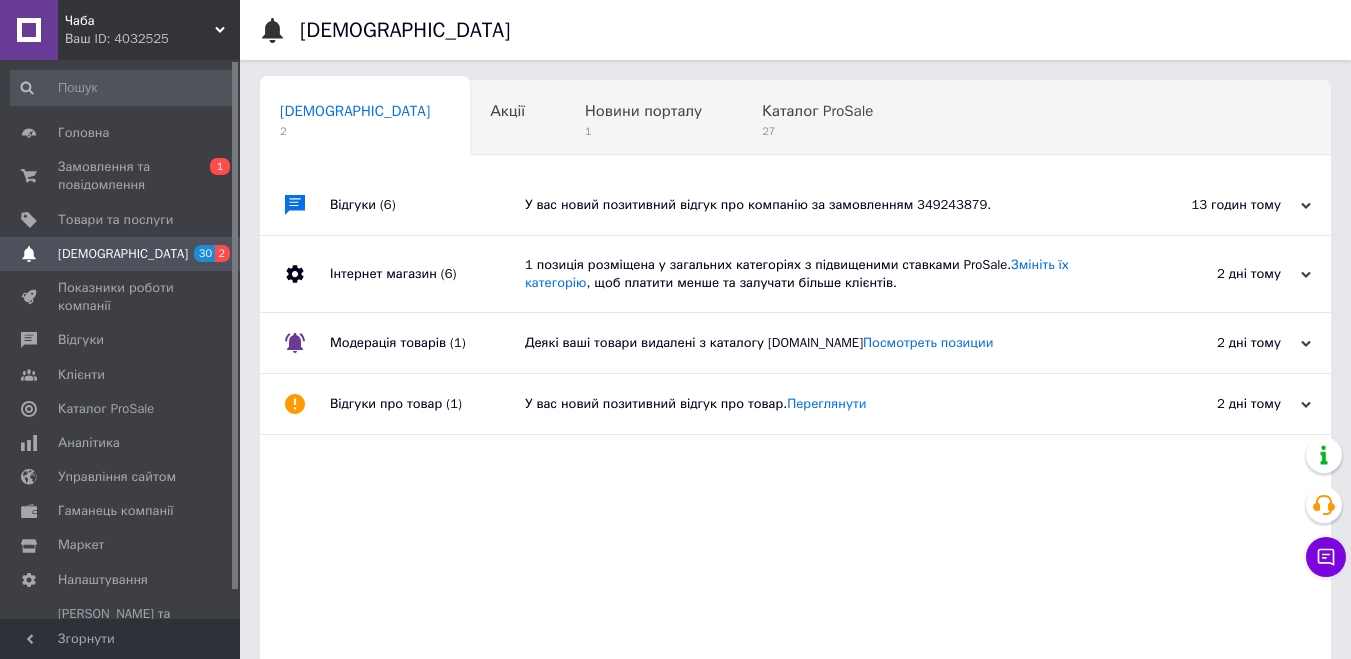 click on "У вас новий позитивний відгук про компанію за замовленням 349243879." at bounding box center (818, 205) 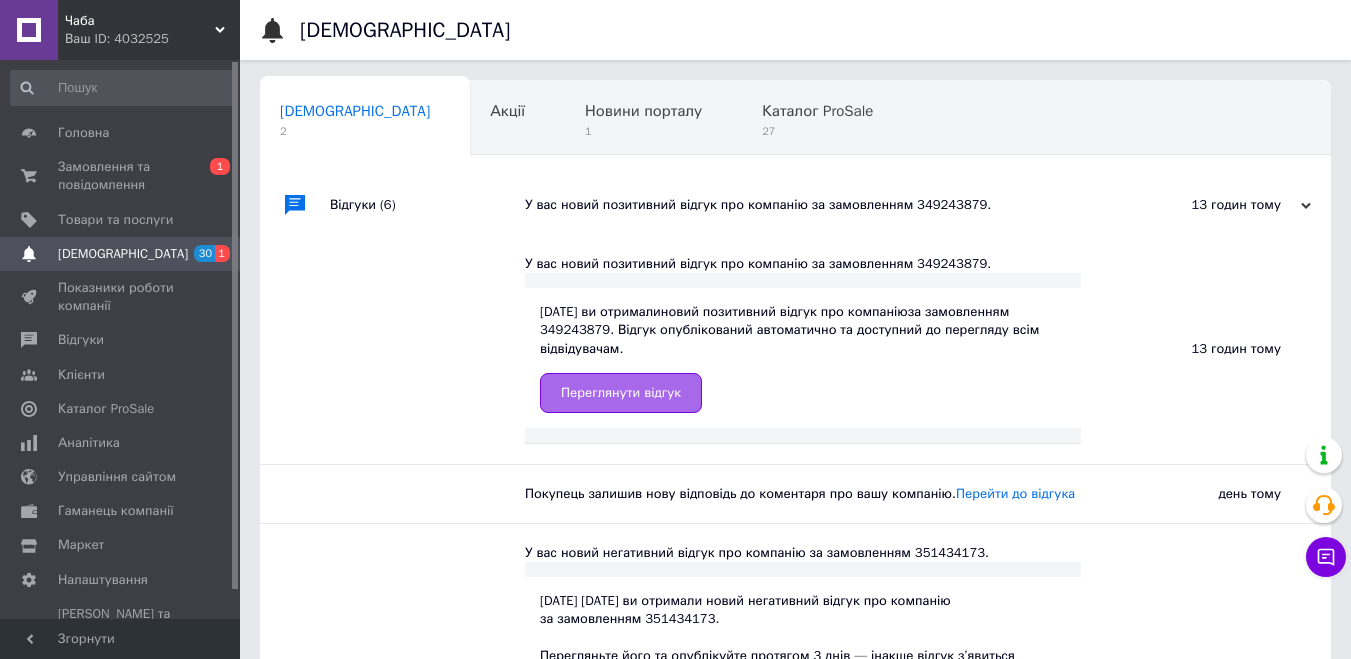 click on "Переглянути відгук" at bounding box center [621, 393] 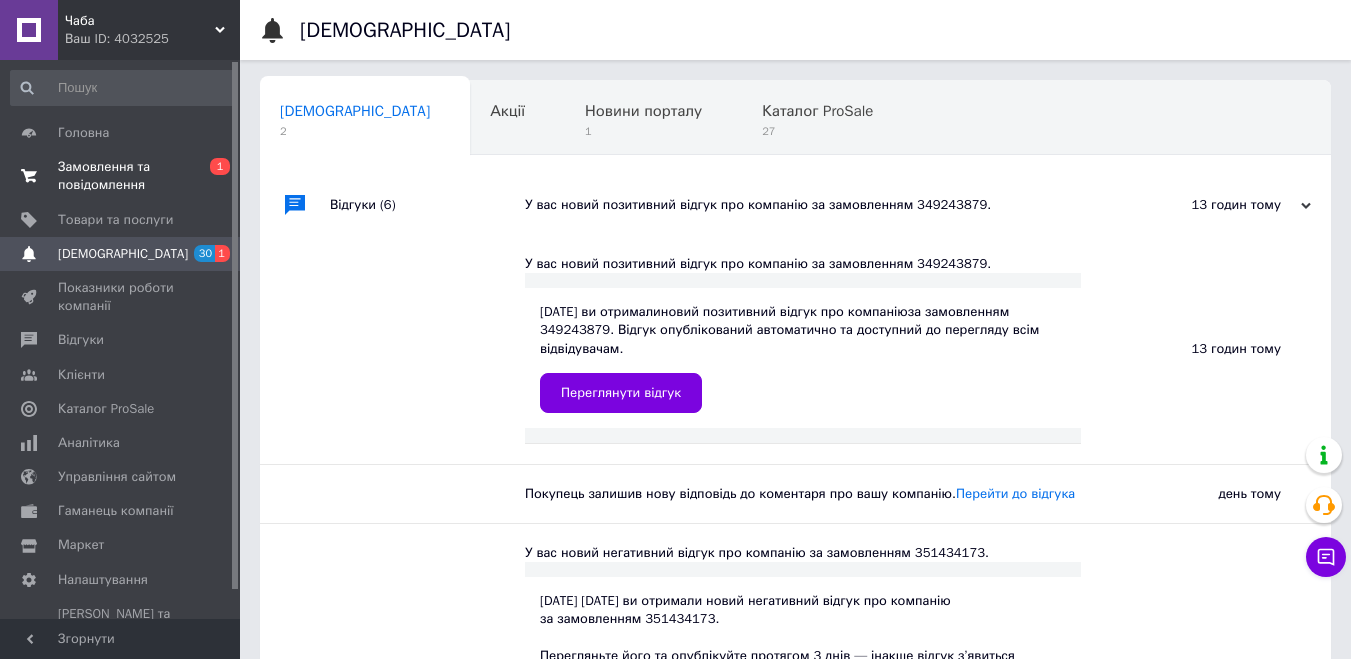 click on "Замовлення та повідомлення" at bounding box center (121, 176) 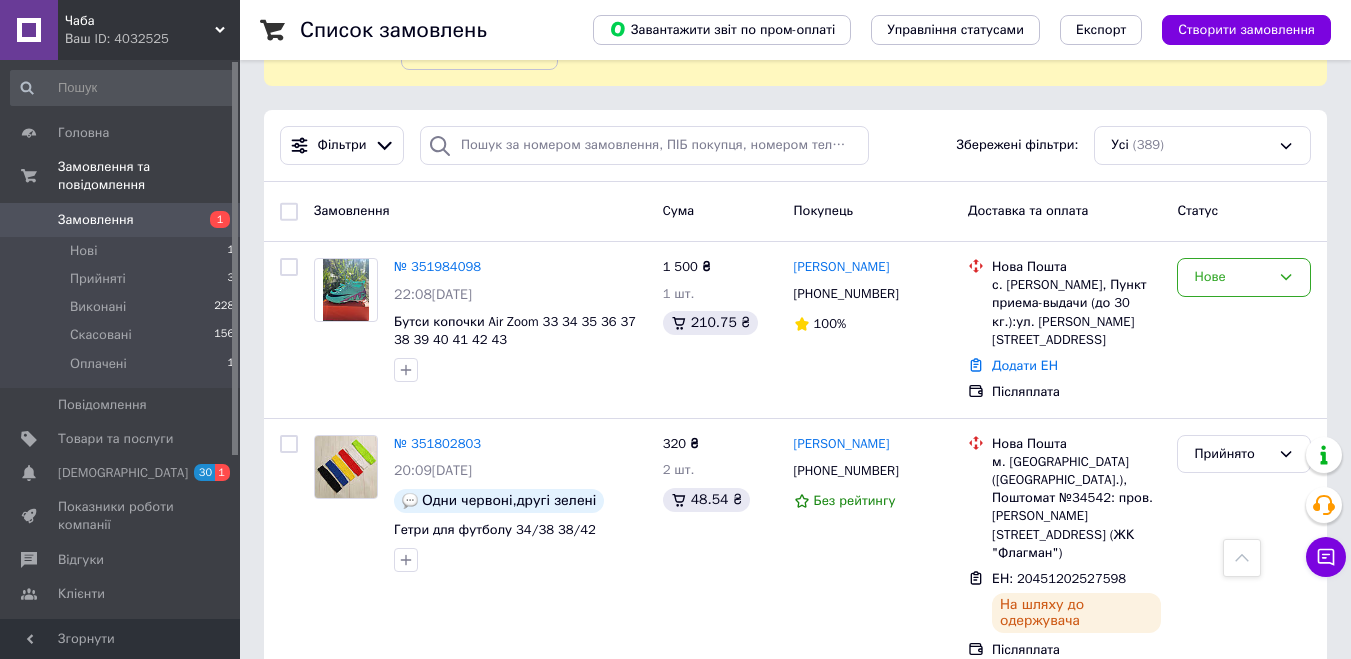 scroll, scrollTop: 0, scrollLeft: 0, axis: both 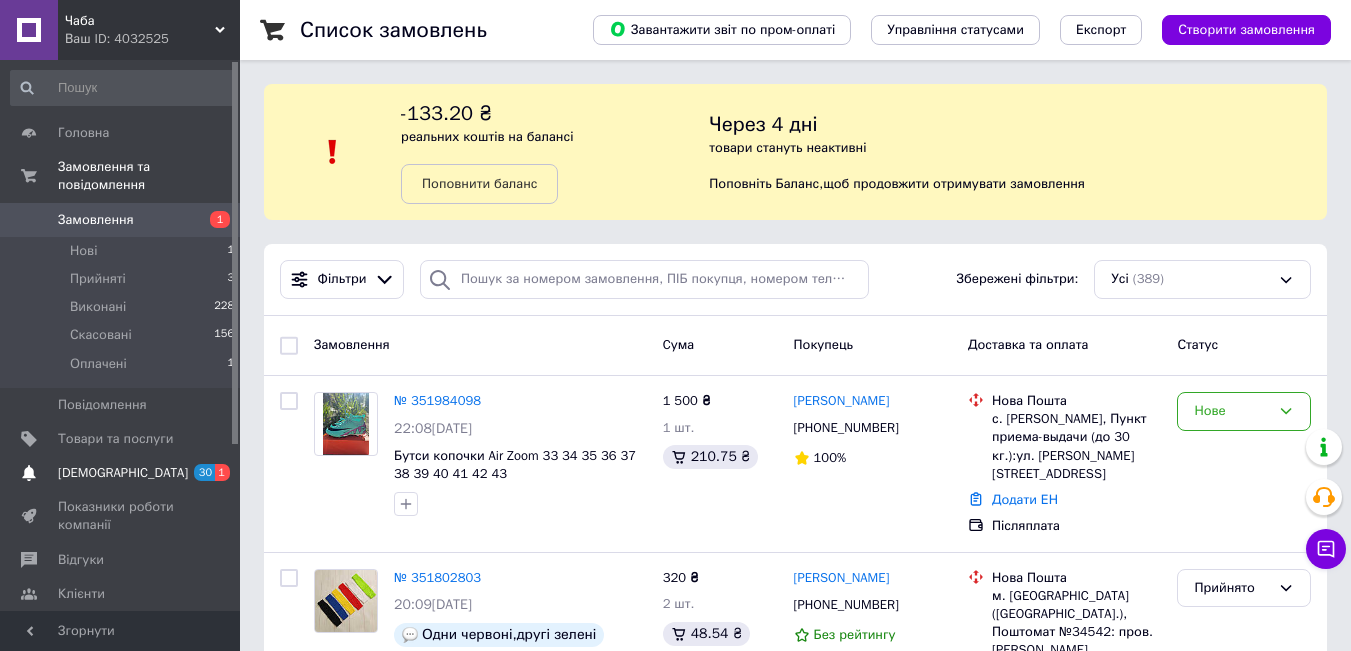 click on "[DEMOGRAPHIC_DATA]" at bounding box center [123, 473] 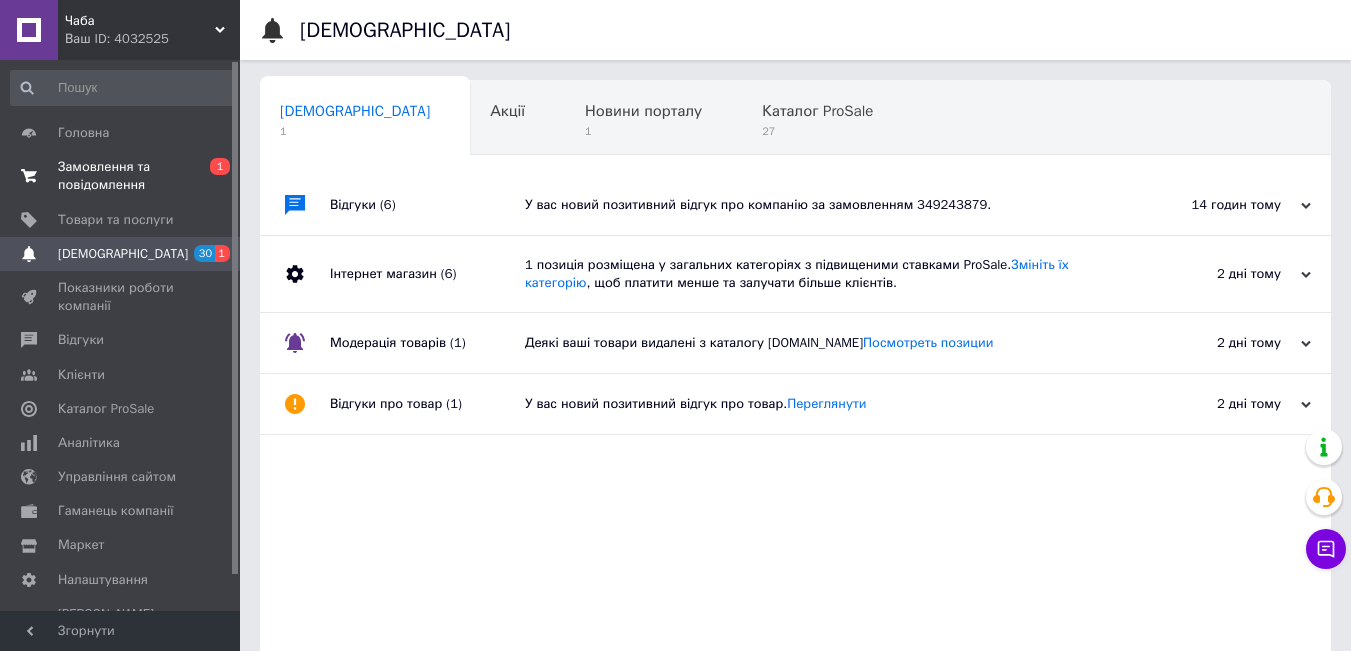 click on "Замовлення та повідомлення" at bounding box center [121, 176] 